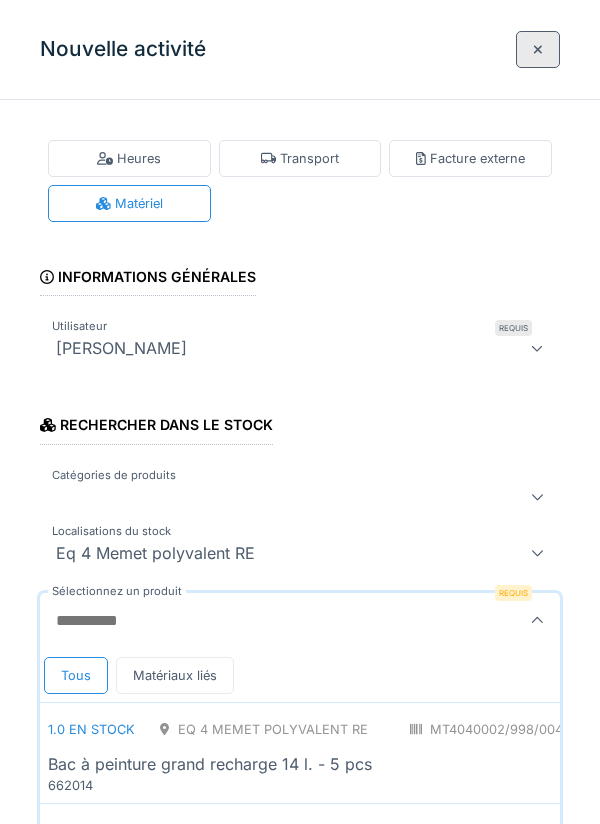 scroll, scrollTop: 0, scrollLeft: 0, axis: both 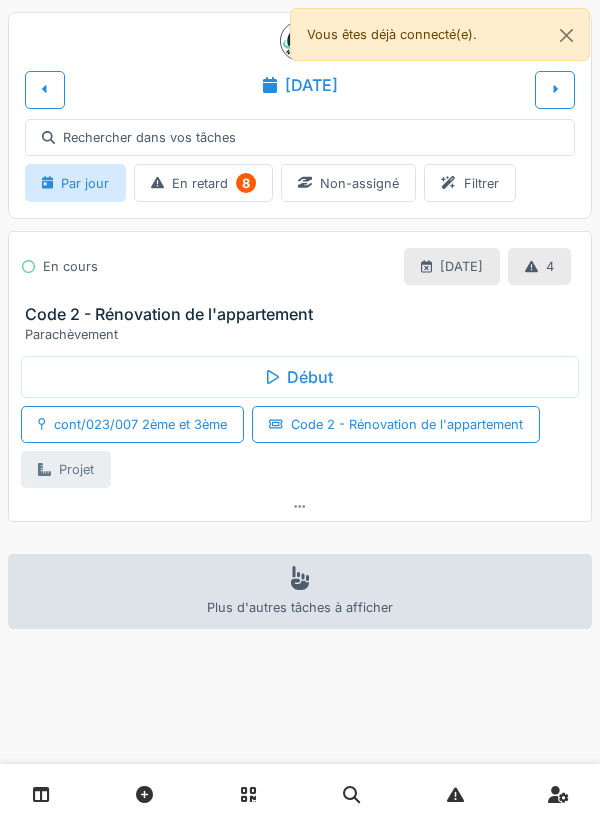 click on "Début" at bounding box center (300, 377) 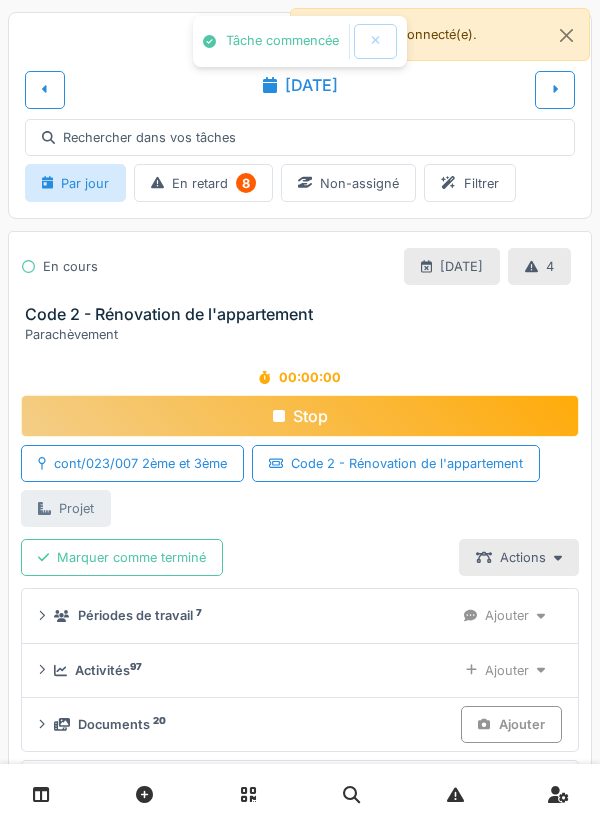 scroll, scrollTop: 151, scrollLeft: 0, axis: vertical 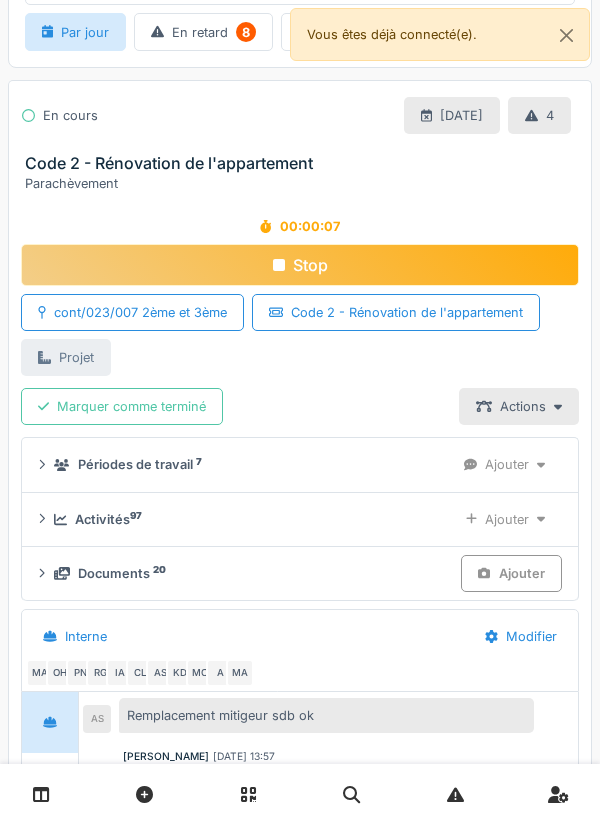 click 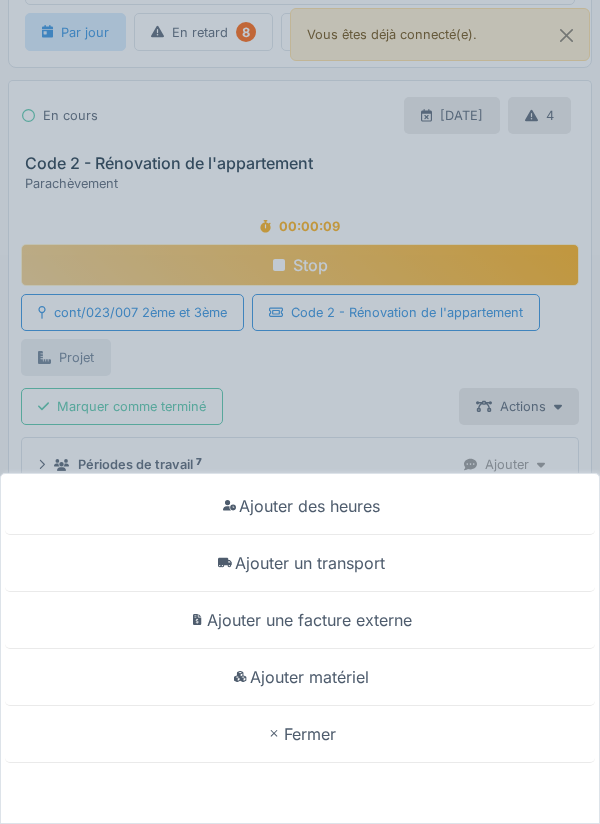 click on "Ajouter matériel" at bounding box center [300, 677] 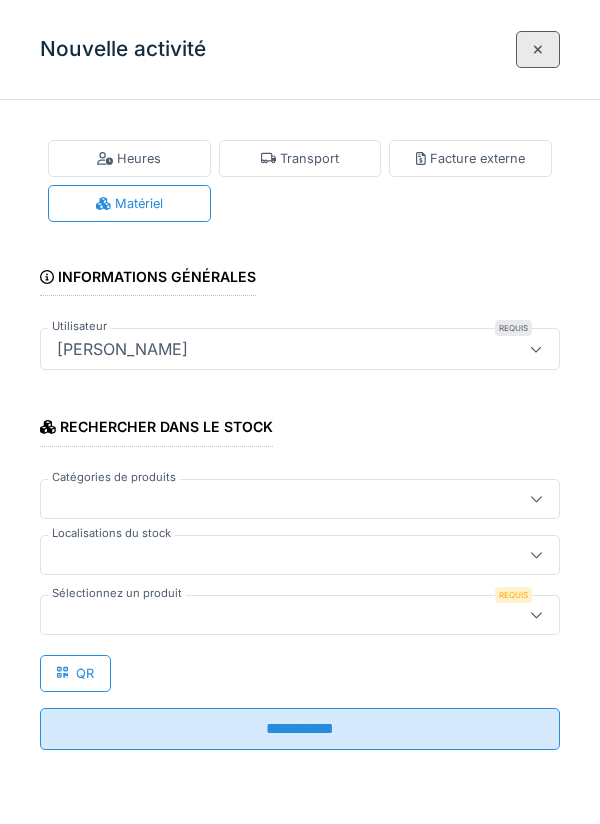 click 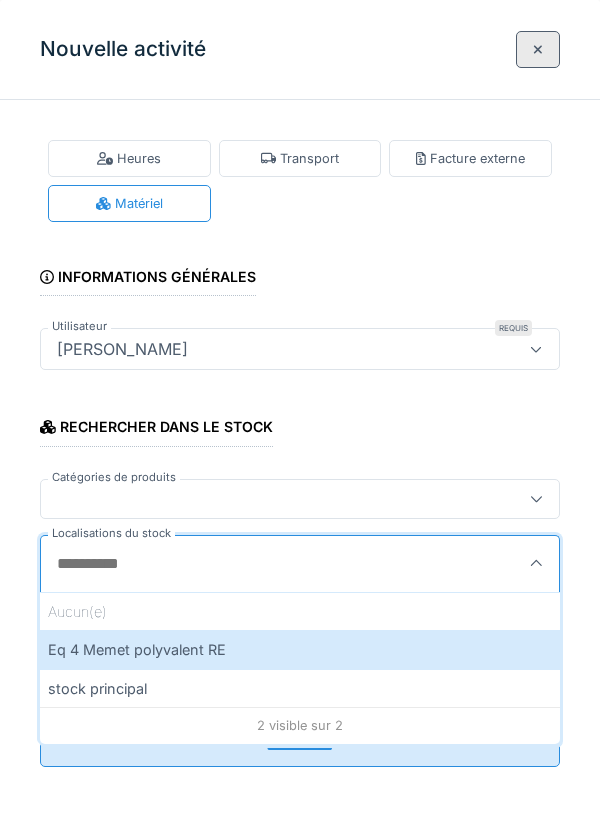type on "*" 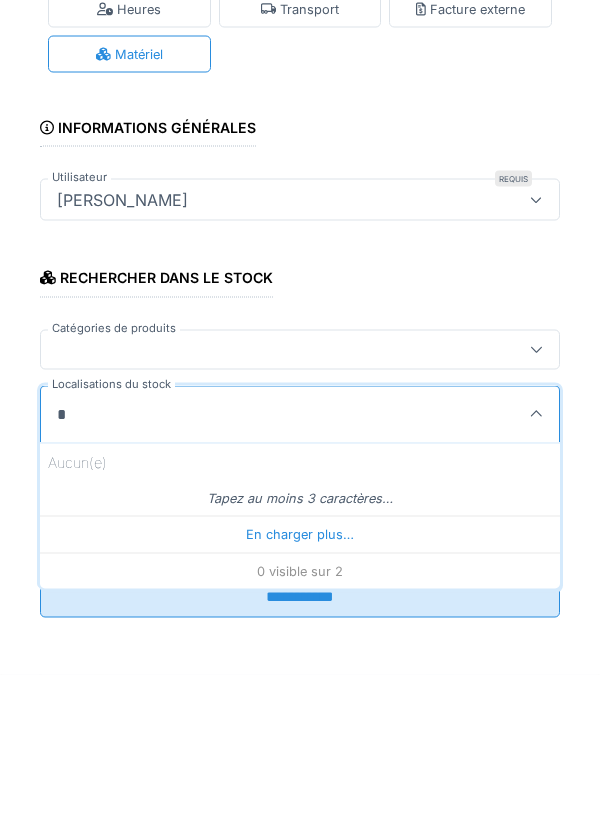 type 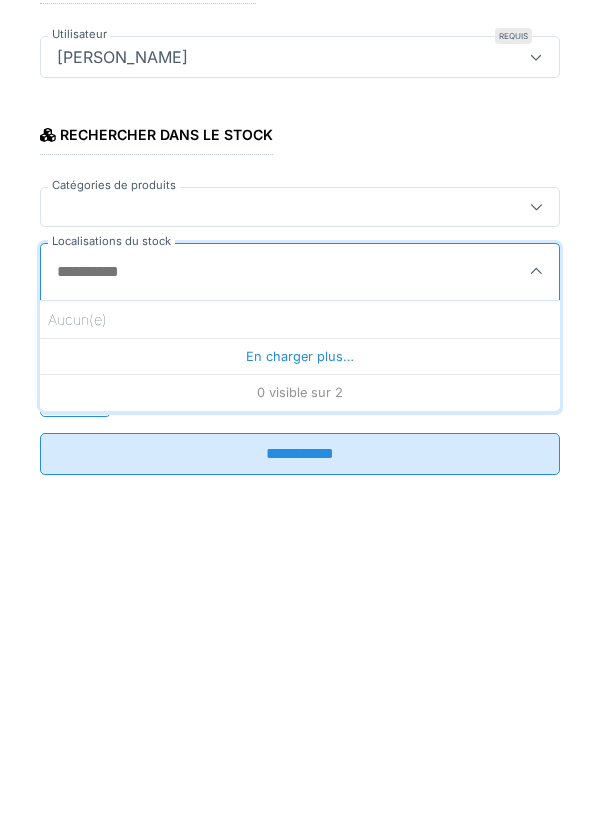 click at bounding box center [536, 564] 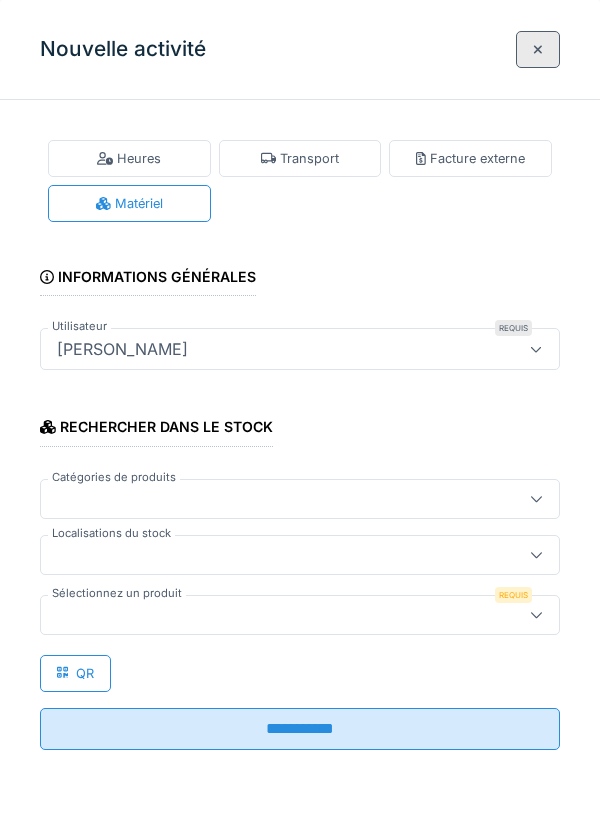 click 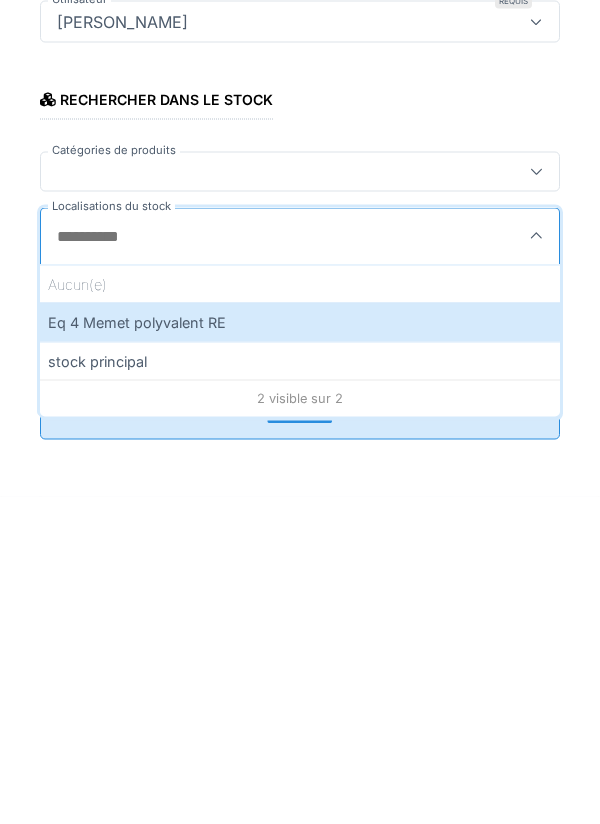click on "Eq 4 Memet polyvalent RE" at bounding box center [300, 649] 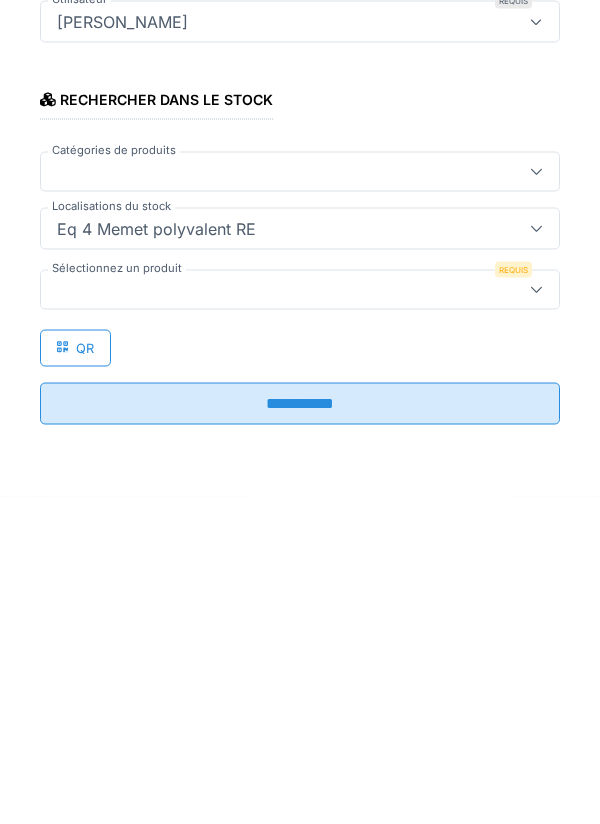 type on "***" 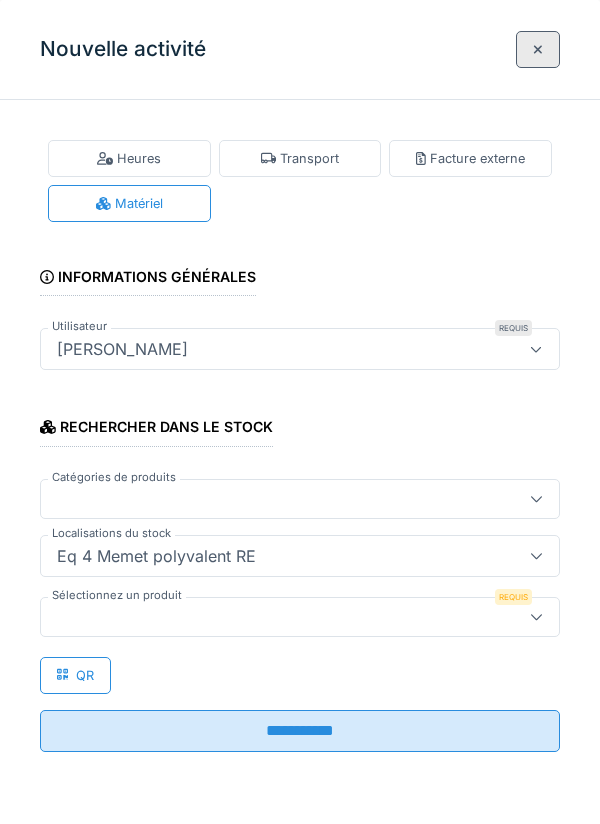 click at bounding box center (536, 617) 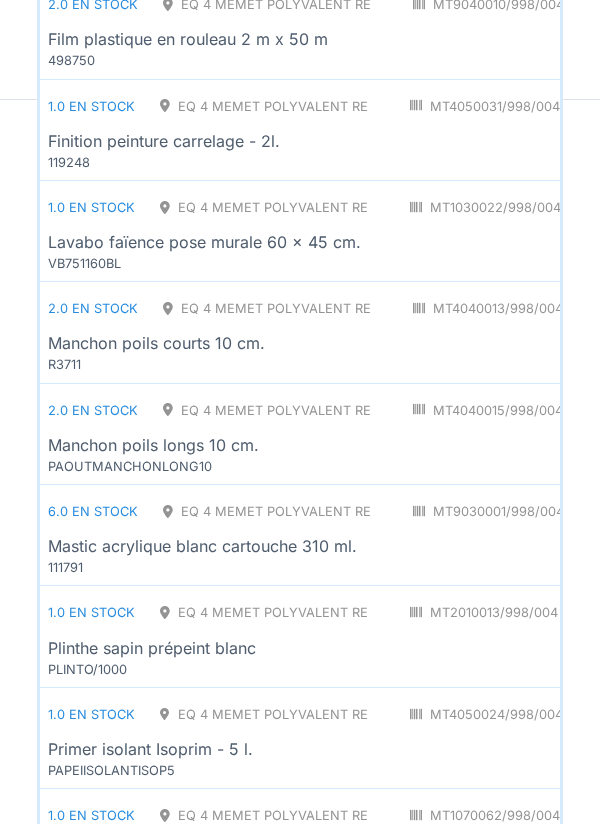 scroll, scrollTop: 824, scrollLeft: 0, axis: vertical 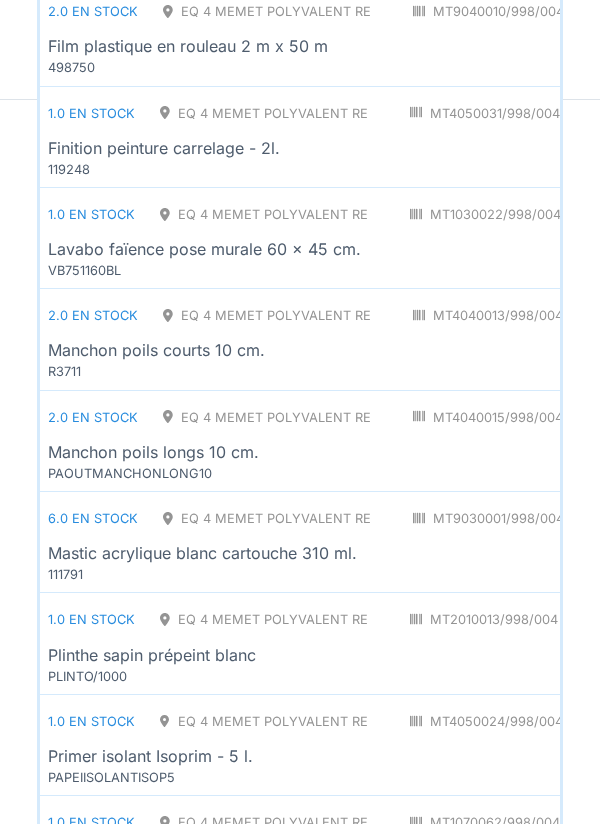 click on "1.0 en stock Eq 4 Memet polyvalent RE MT1030022/998/004 Plomberie - Appareils sanitaires PCE Lavabo faïence pose murale 60 x 45 cm. VB751160BL" at bounding box center [545, 238] 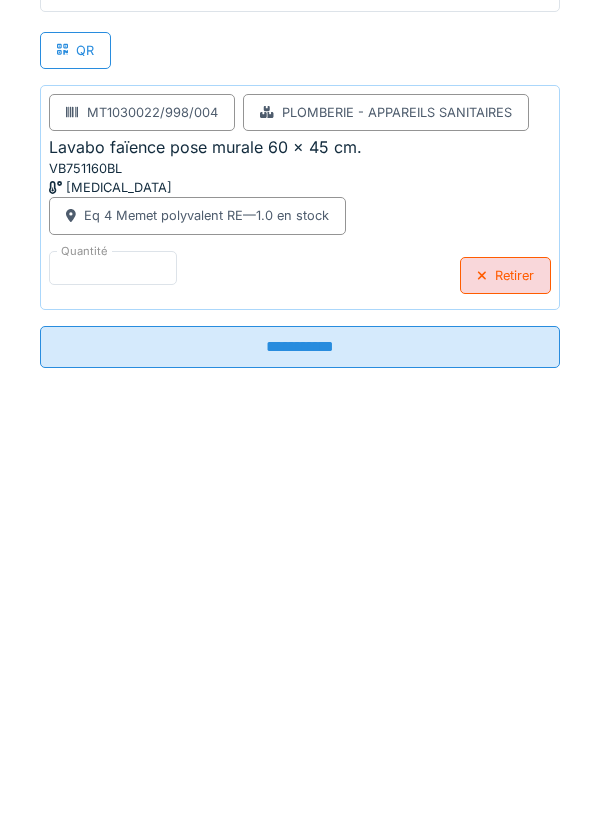 scroll, scrollTop: 225, scrollLeft: 0, axis: vertical 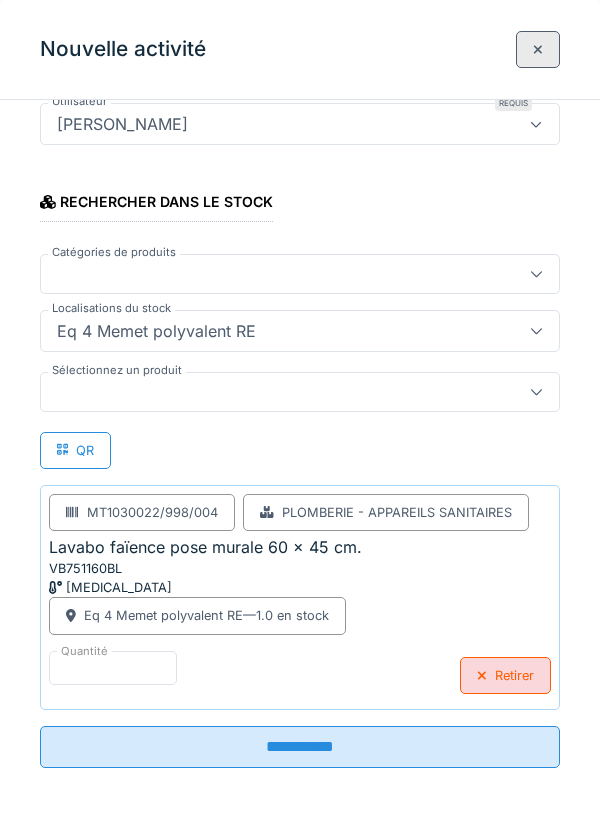 click at bounding box center [536, 392] 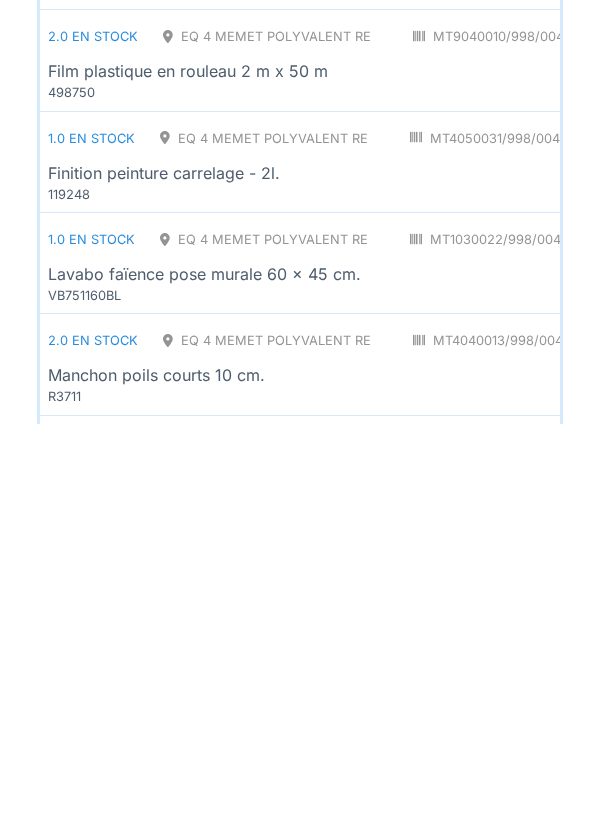 scroll, scrollTop: 418, scrollLeft: 0, axis: vertical 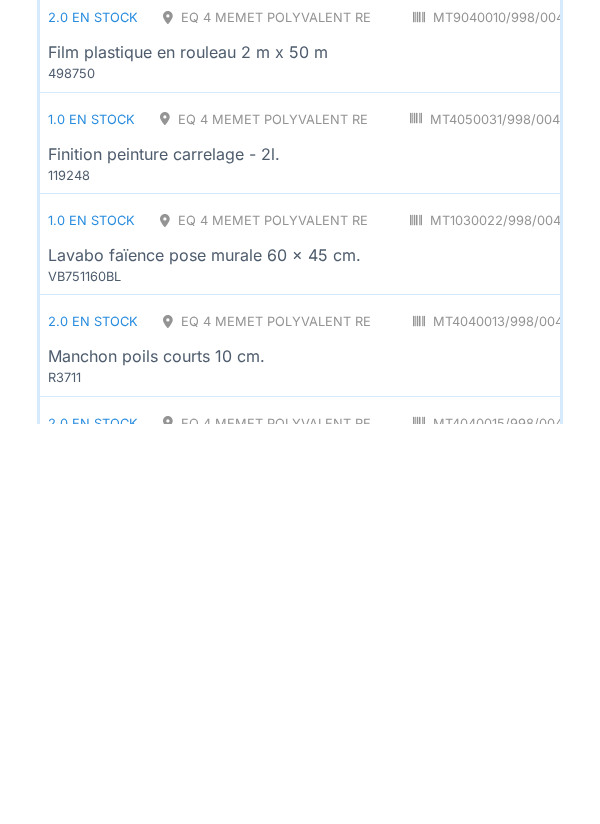 click on "Finition peinture carrelage - 2l." at bounding box center (485, 554) 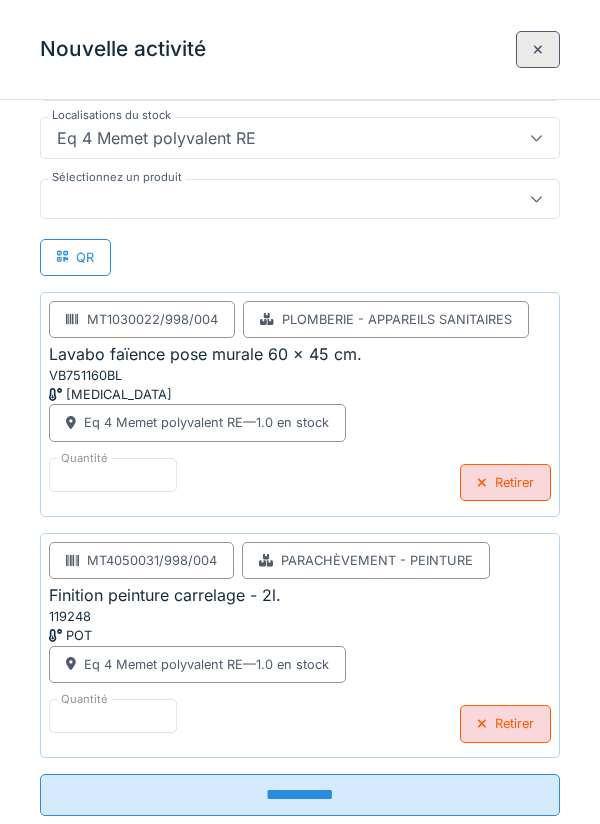 click on "**********" at bounding box center (300, 795) 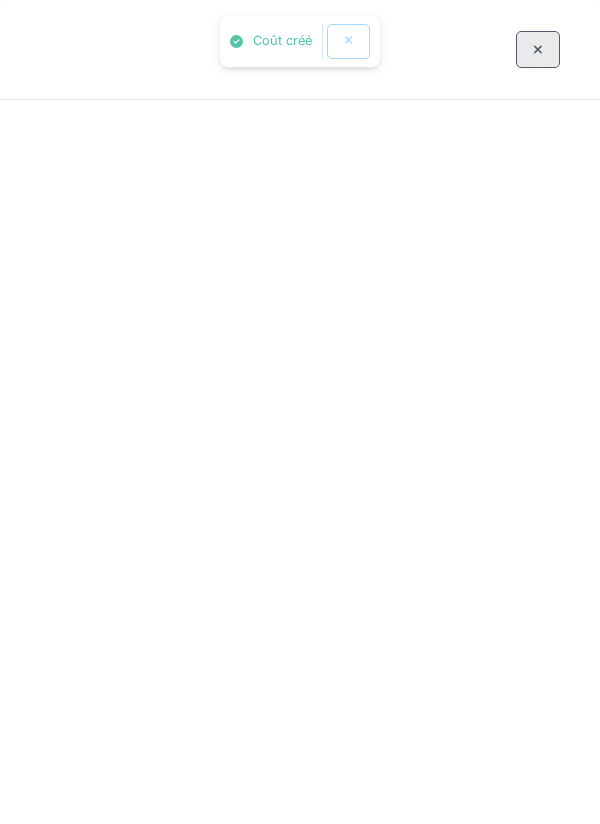 scroll, scrollTop: 0, scrollLeft: 0, axis: both 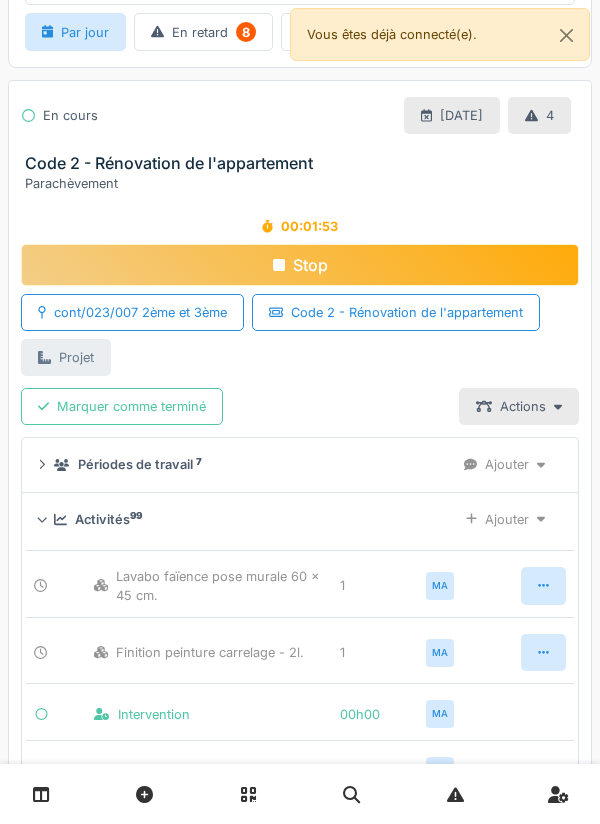 click on "Ajouter" at bounding box center (505, 519) 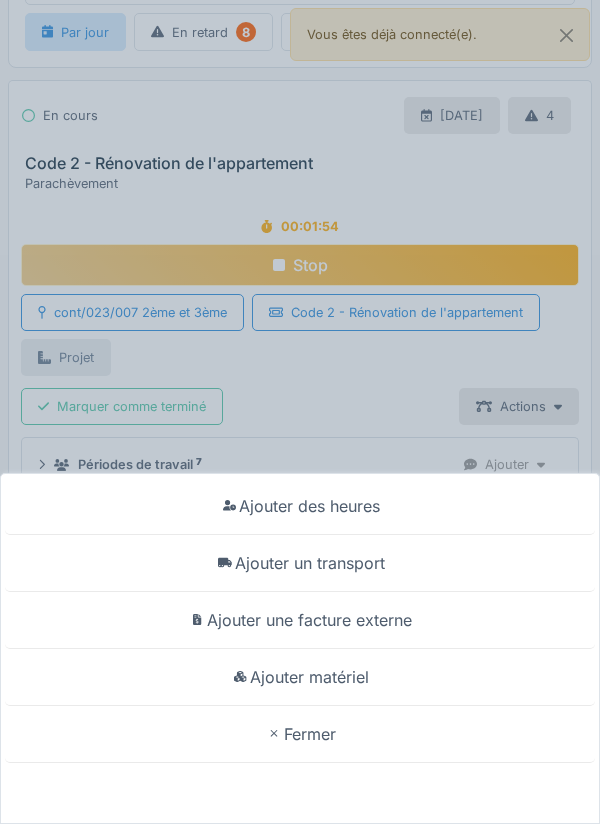 click on "Ajouter matériel" at bounding box center (300, 677) 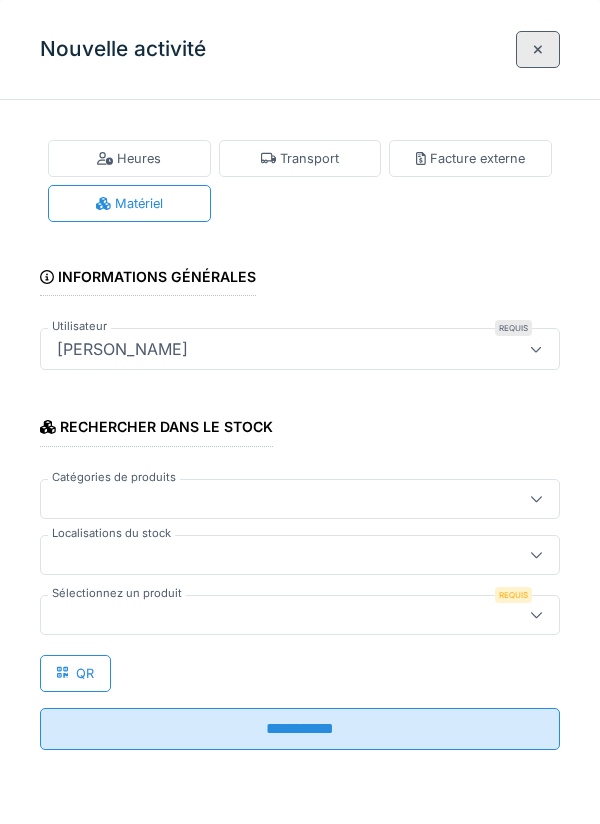 click at bounding box center (536, 555) 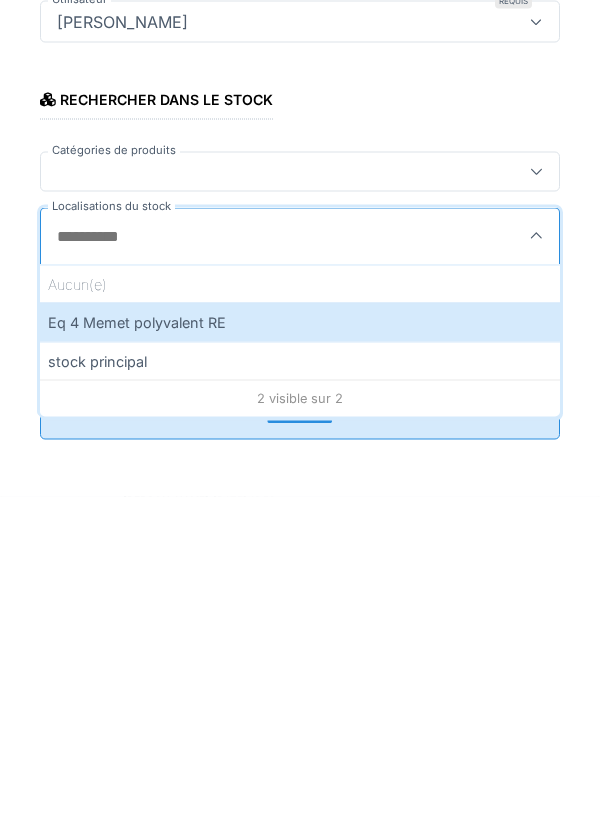 click on "Eq 4 Memet polyvalent RE" at bounding box center [300, 649] 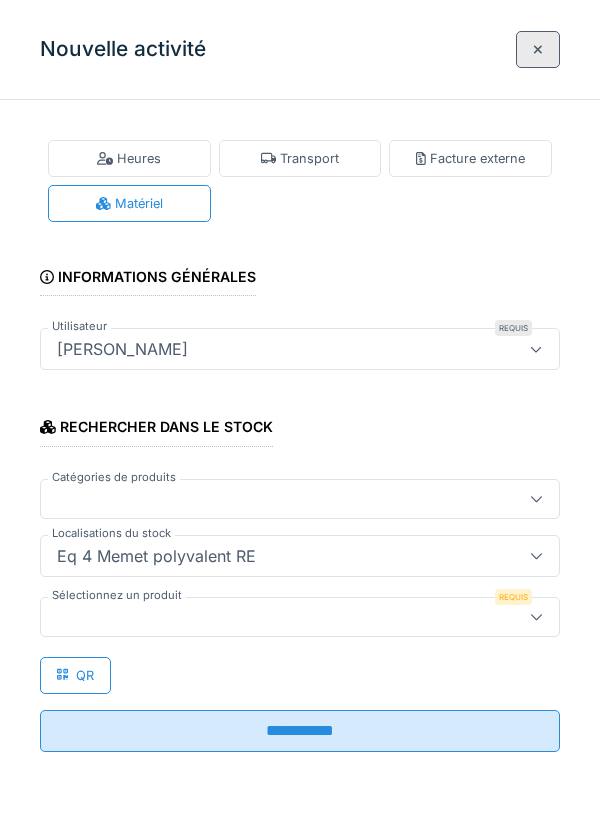 click at bounding box center [536, 617] 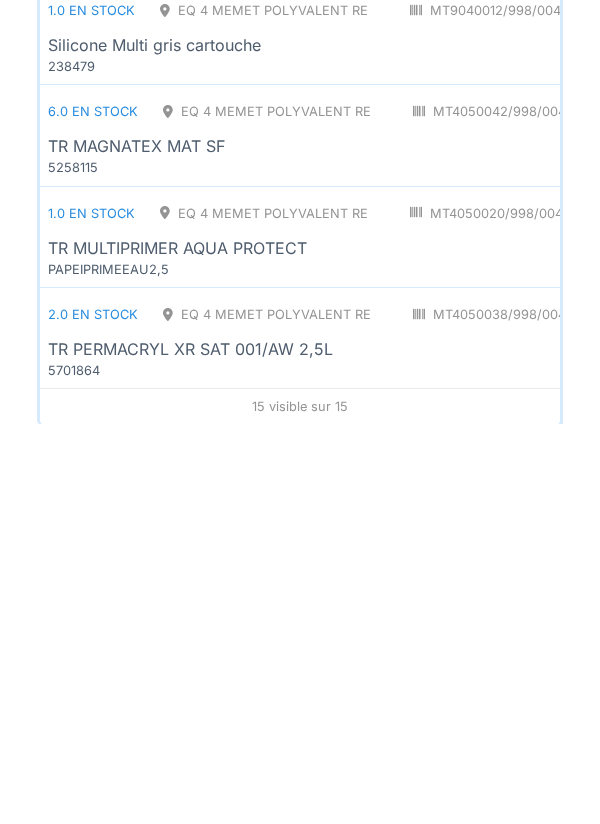 scroll, scrollTop: 1440, scrollLeft: 0, axis: vertical 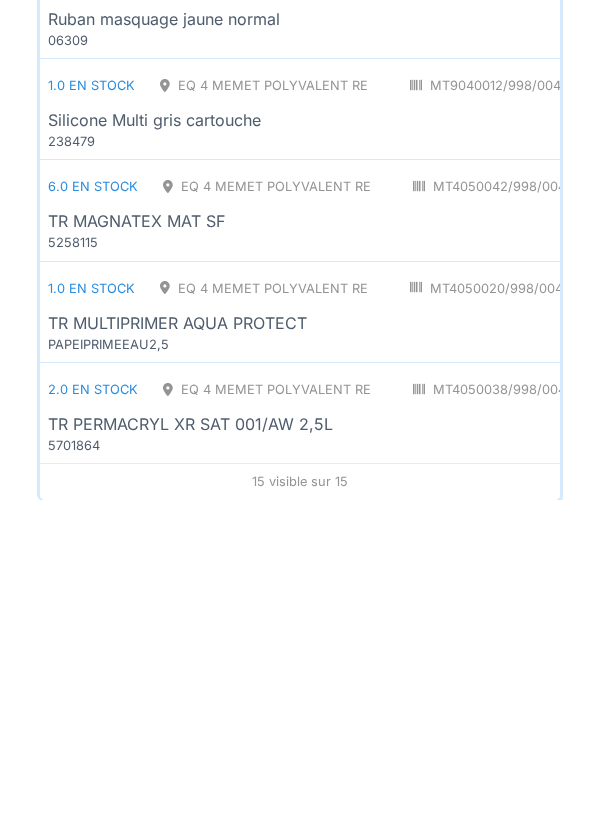 click on "TR MAGNATEX MAT SF" at bounding box center (488, 545) 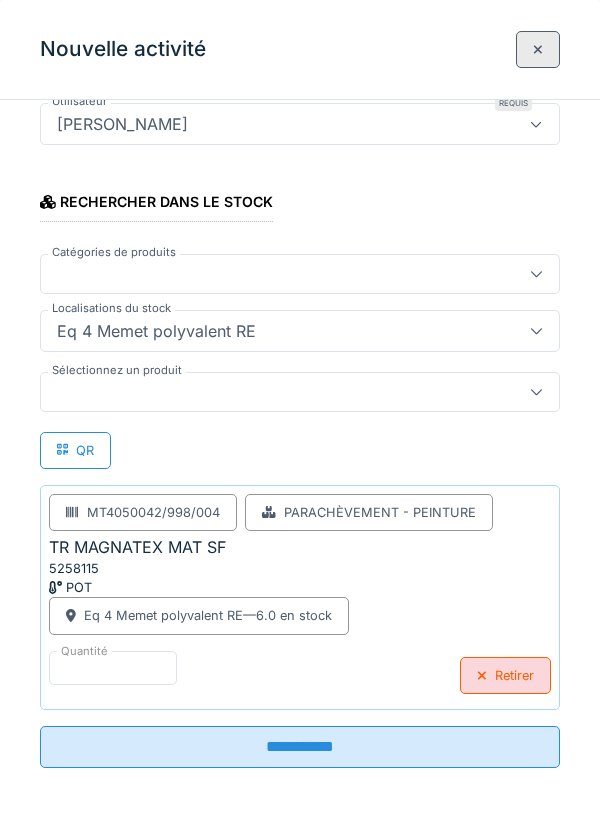 scroll, scrollTop: 225, scrollLeft: 0, axis: vertical 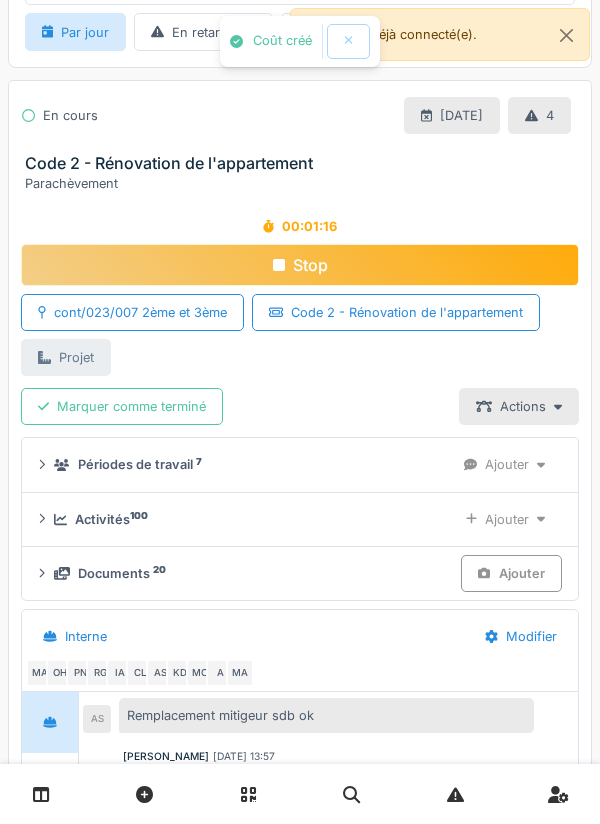click on "Ajouter" at bounding box center [505, 519] 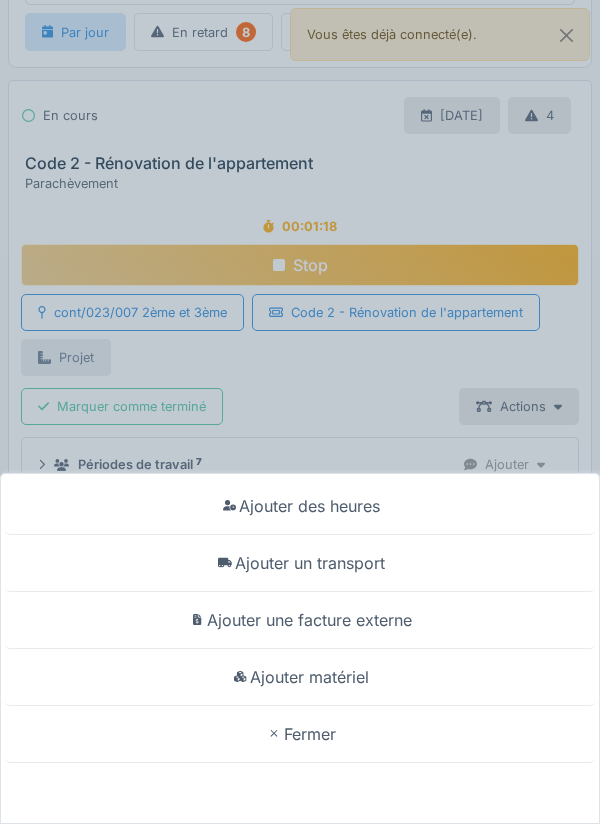 click on "Ajouter matériel" at bounding box center (300, 677) 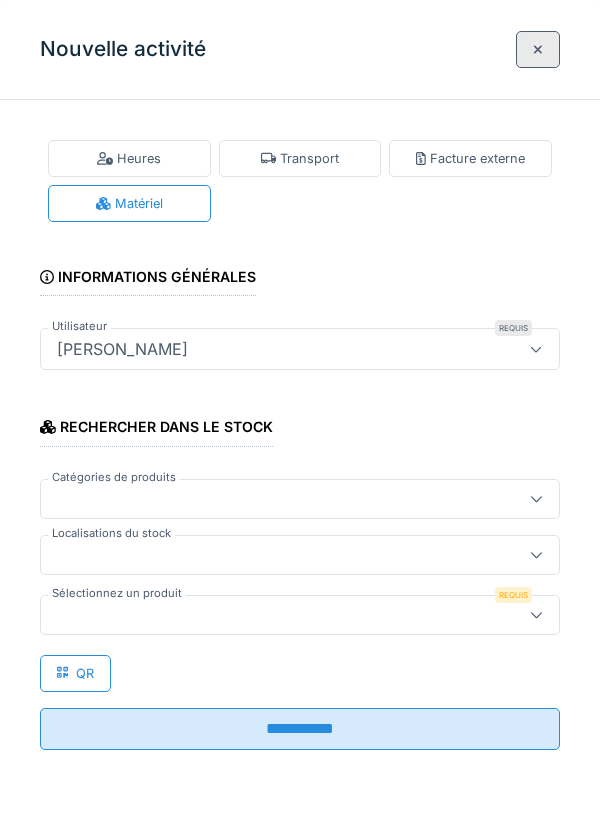 click at bounding box center (536, 555) 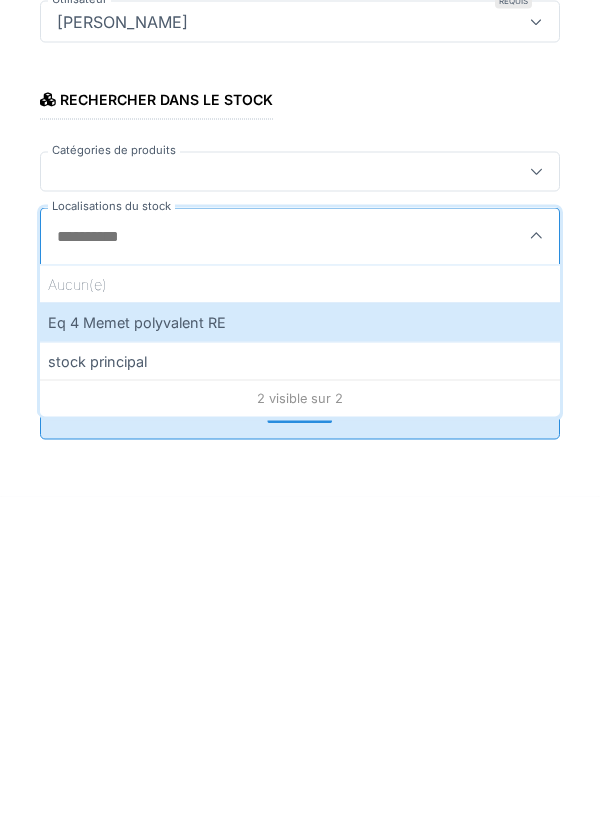 click on "Eq 4 Memet polyvalent RE" at bounding box center [300, 649] 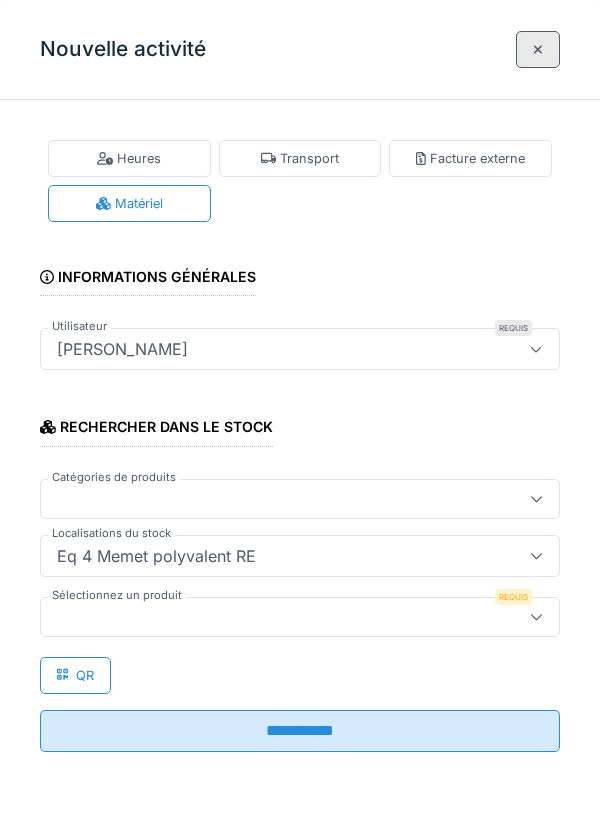 click 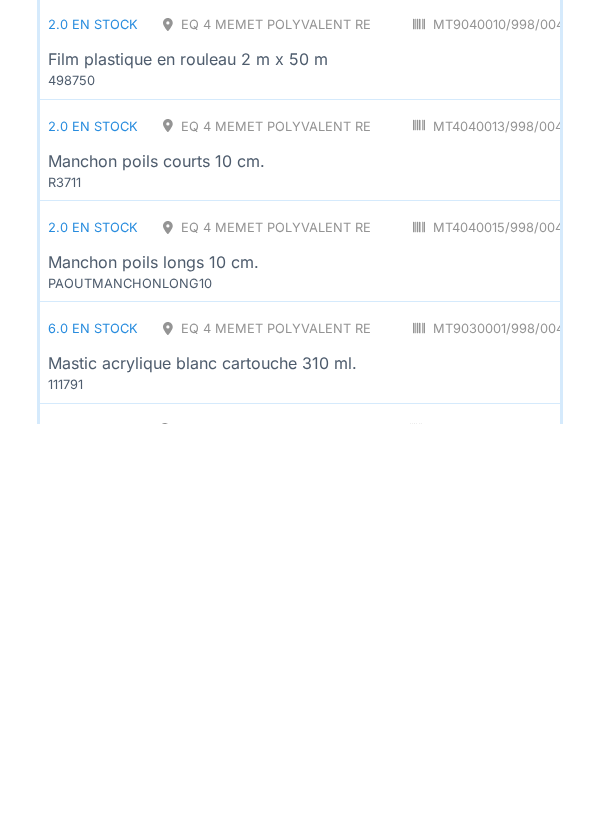 scroll, scrollTop: 415, scrollLeft: 0, axis: vertical 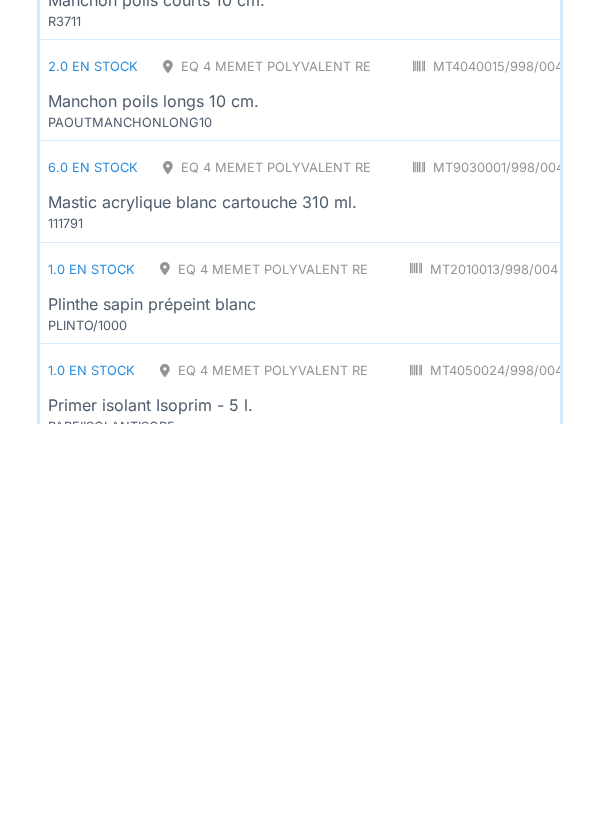 click on "6.0 en stock Eq 4 Memet polyvalent RE MT9030001/998/004 Commun - Mastics CAR Mastic acrylique blanc cartouche 310 ml. 111791" at bounding box center [458, 591] 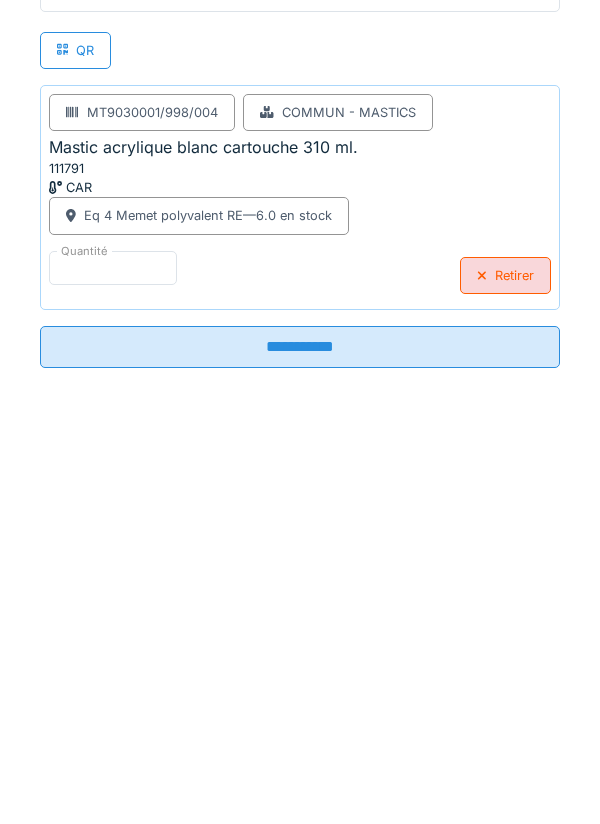 scroll, scrollTop: 225, scrollLeft: 0, axis: vertical 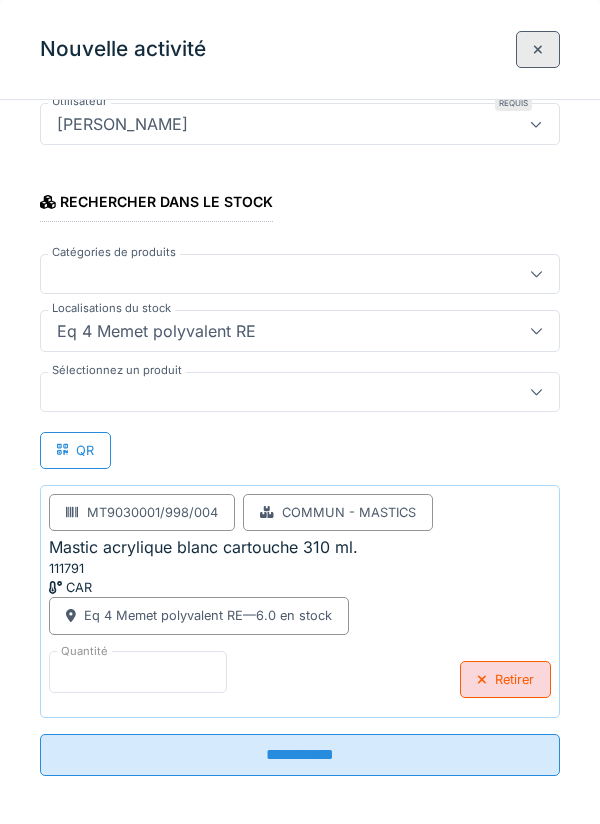 click on "*" at bounding box center [138, 672] 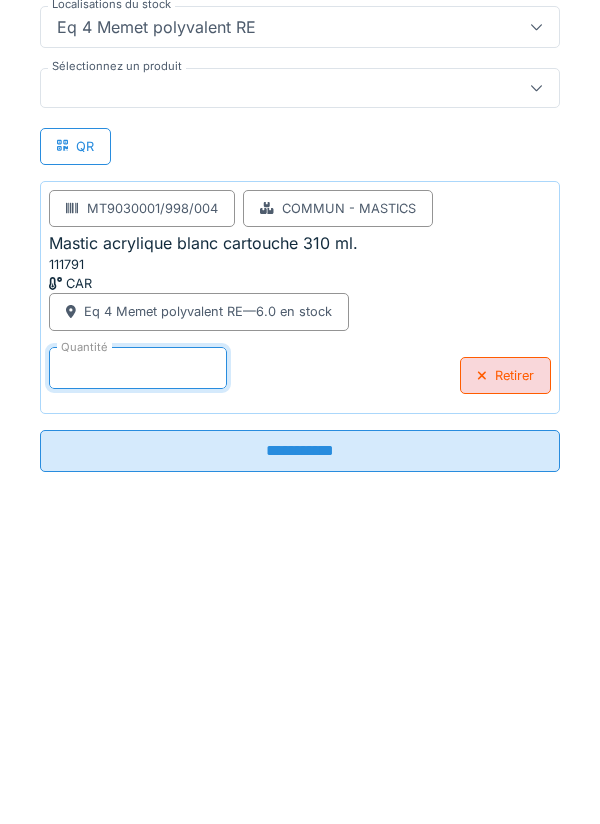 scroll, scrollTop: 232, scrollLeft: 0, axis: vertical 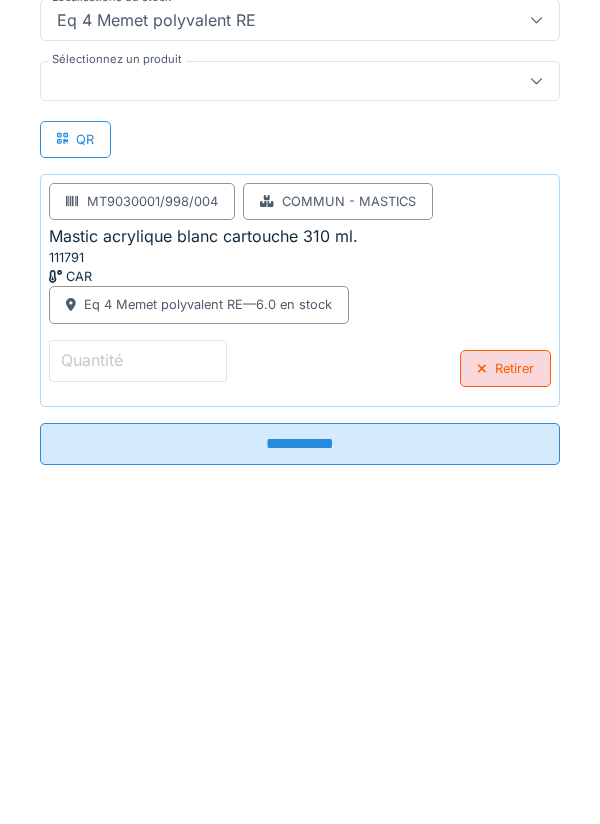 type on "*" 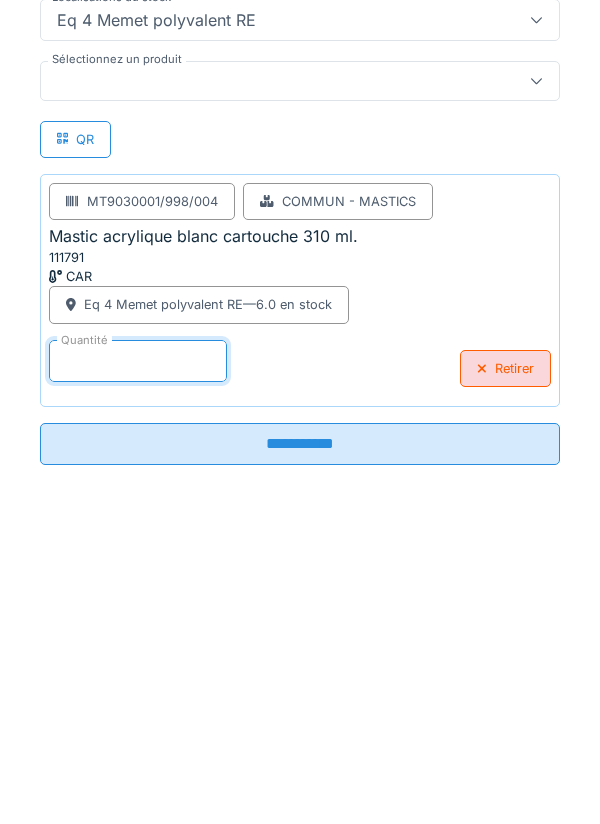 type on "*" 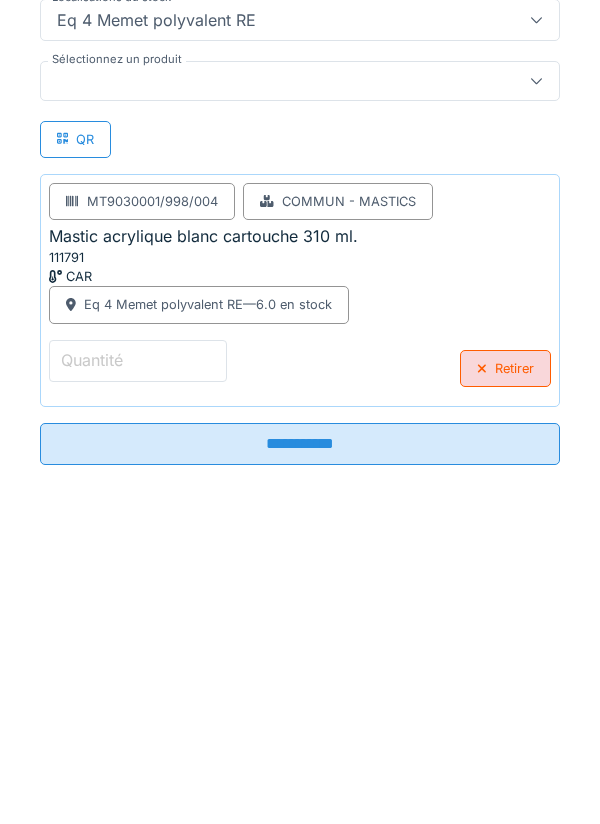 type on "*" 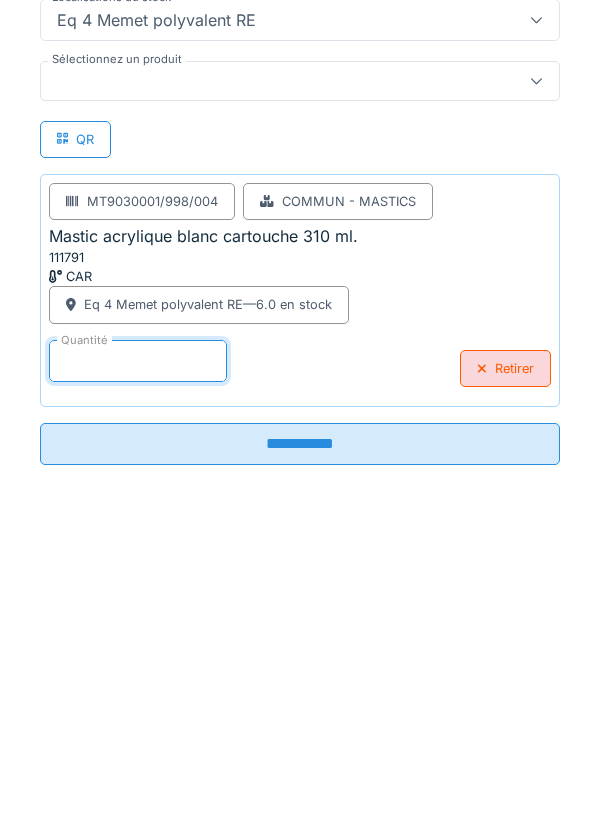 type on "*" 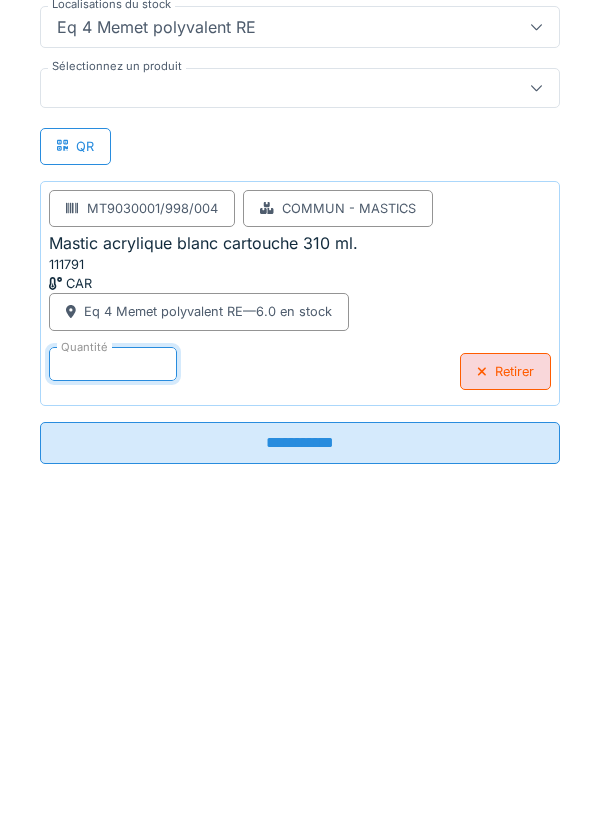 click on "**********" at bounding box center (300, 747) 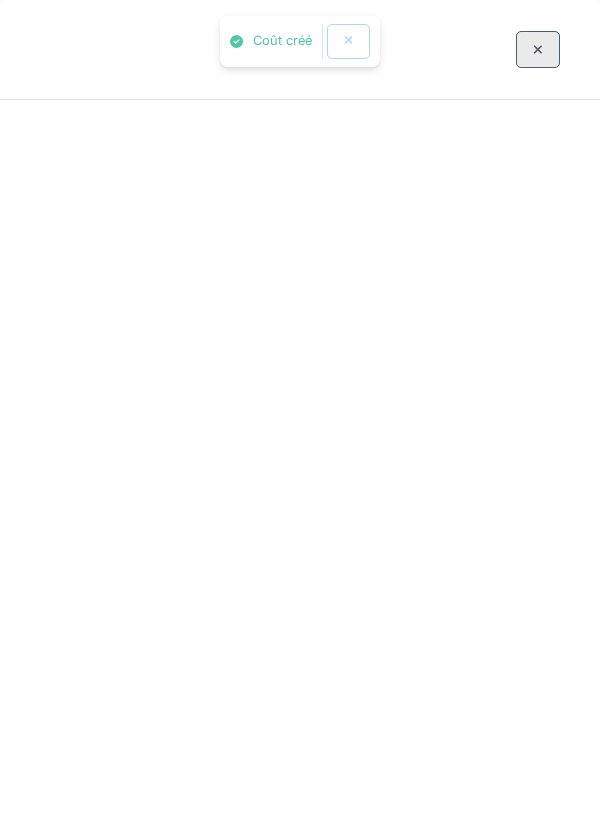 scroll, scrollTop: 0, scrollLeft: 0, axis: both 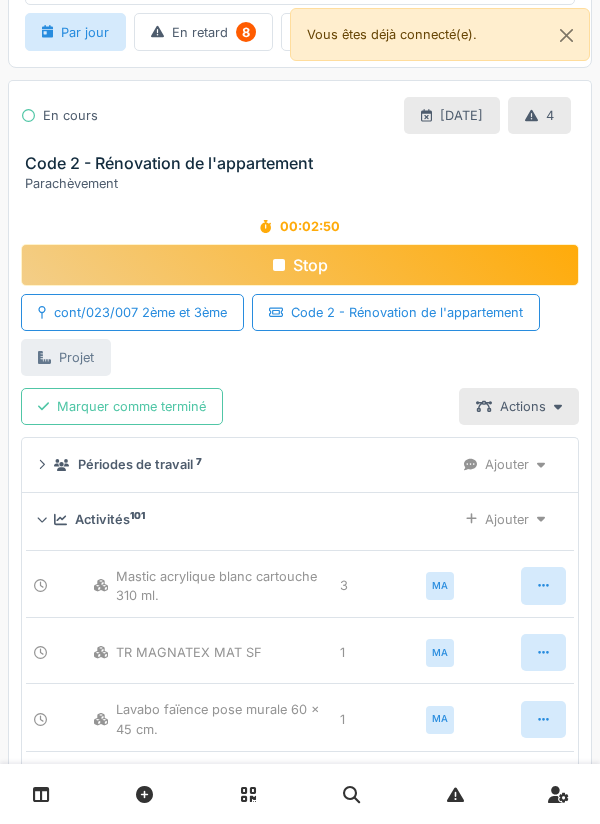 click on "Ajouter" at bounding box center [505, 519] 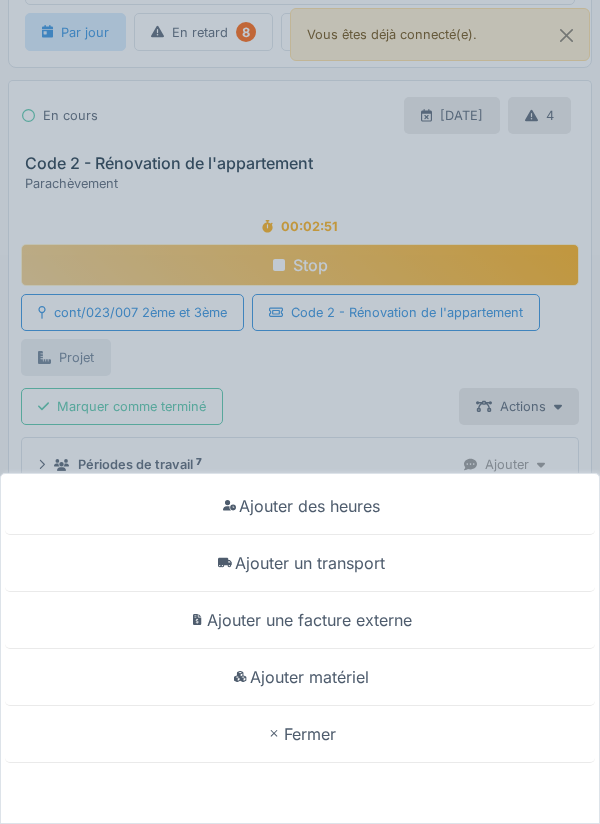 click on "Ajouter matériel" at bounding box center (300, 677) 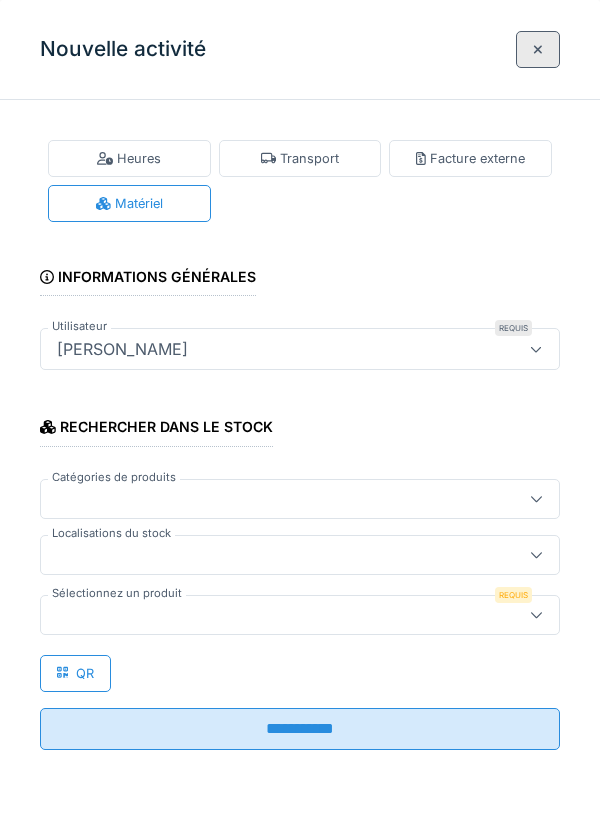 click at bounding box center [536, 554] 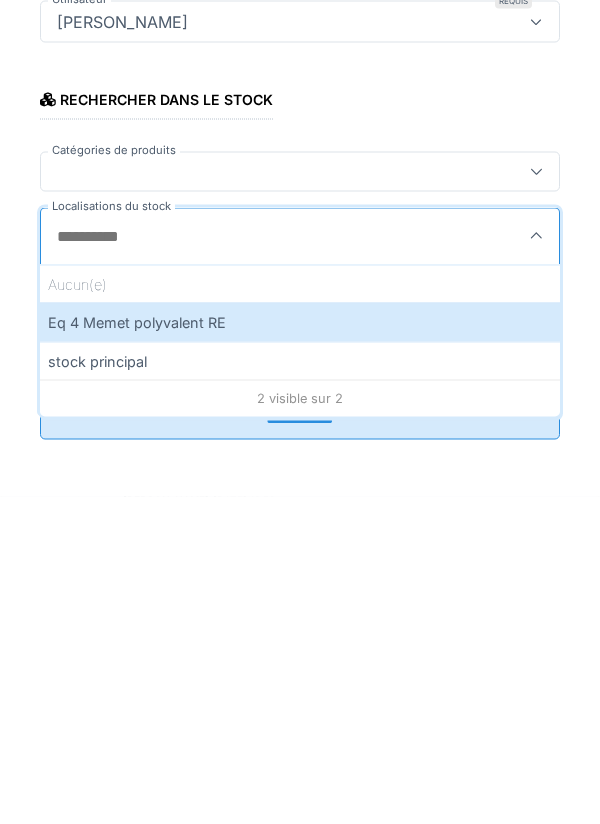 click on "Eq 4 Memet polyvalent RE" at bounding box center (300, 649) 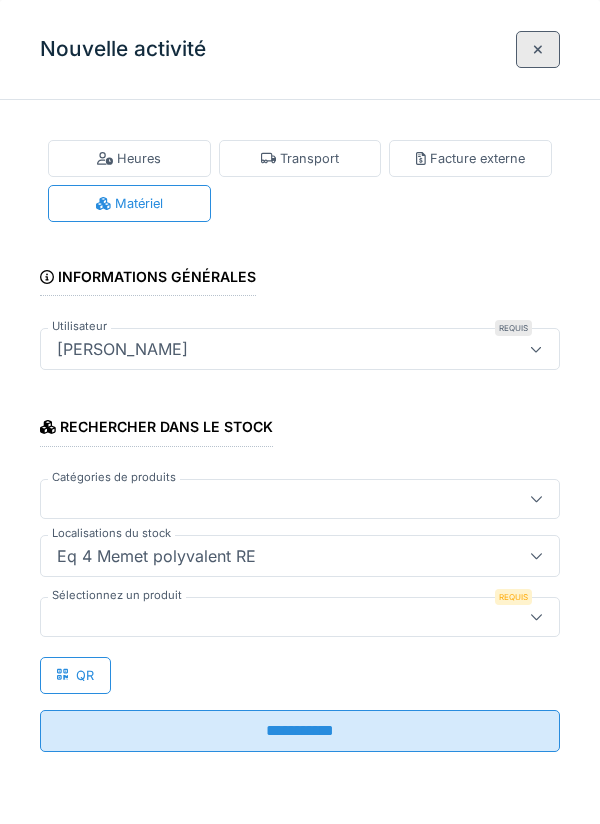 click at bounding box center [536, 616] 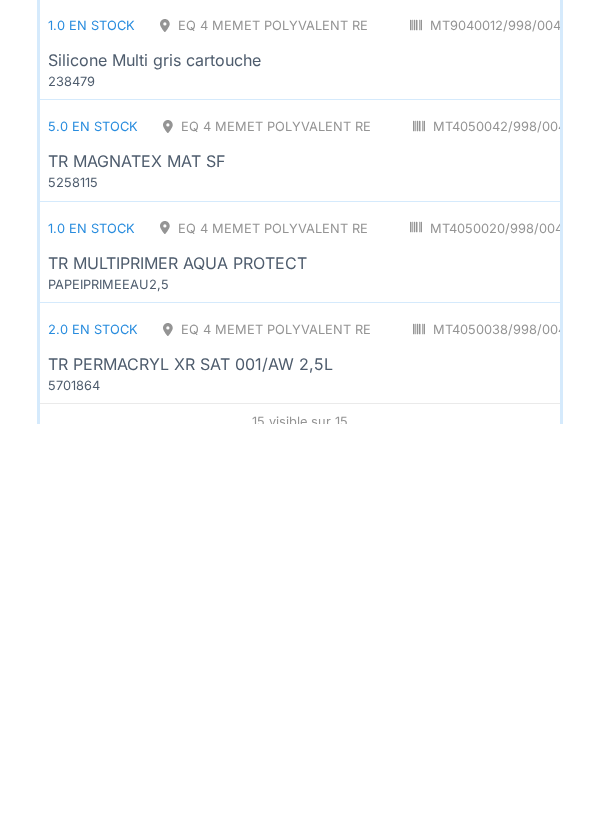 scroll, scrollTop: 1440, scrollLeft: 0, axis: vertical 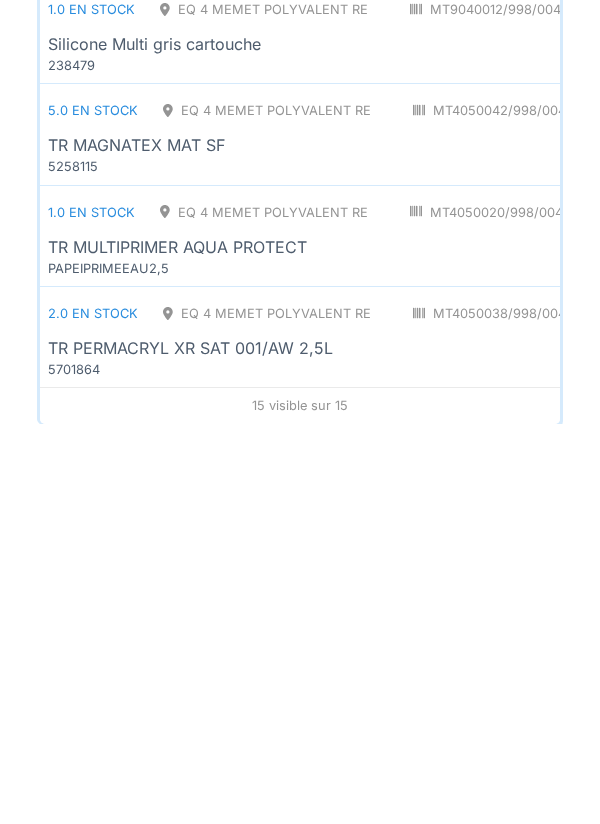 click on "TR PERMACRYL XR SAT 001/AW 2,5L" at bounding box center [488, 748] 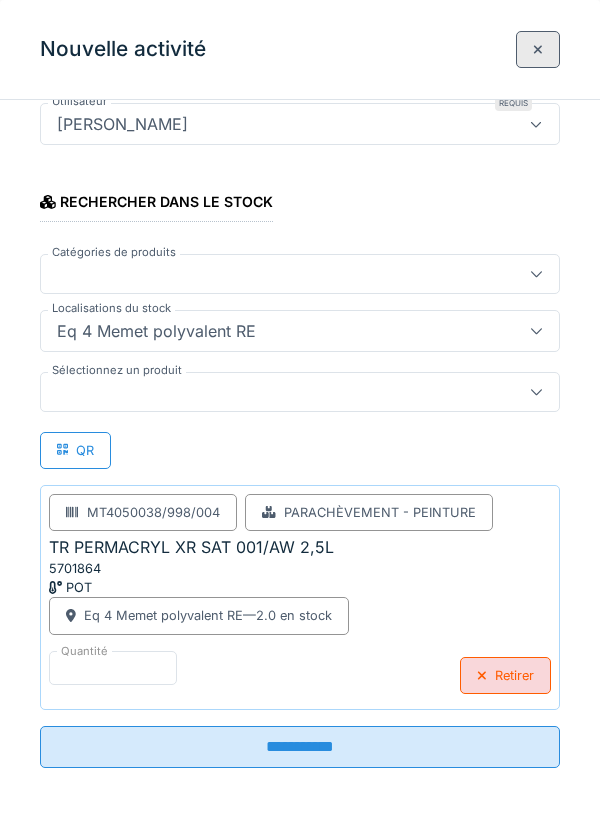 click on "**********" at bounding box center [300, 747] 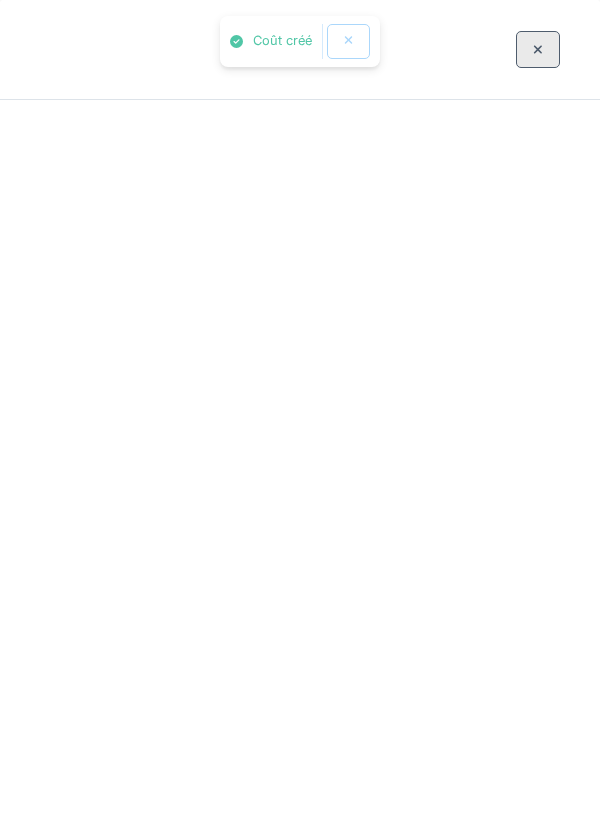 scroll, scrollTop: 0, scrollLeft: 0, axis: both 